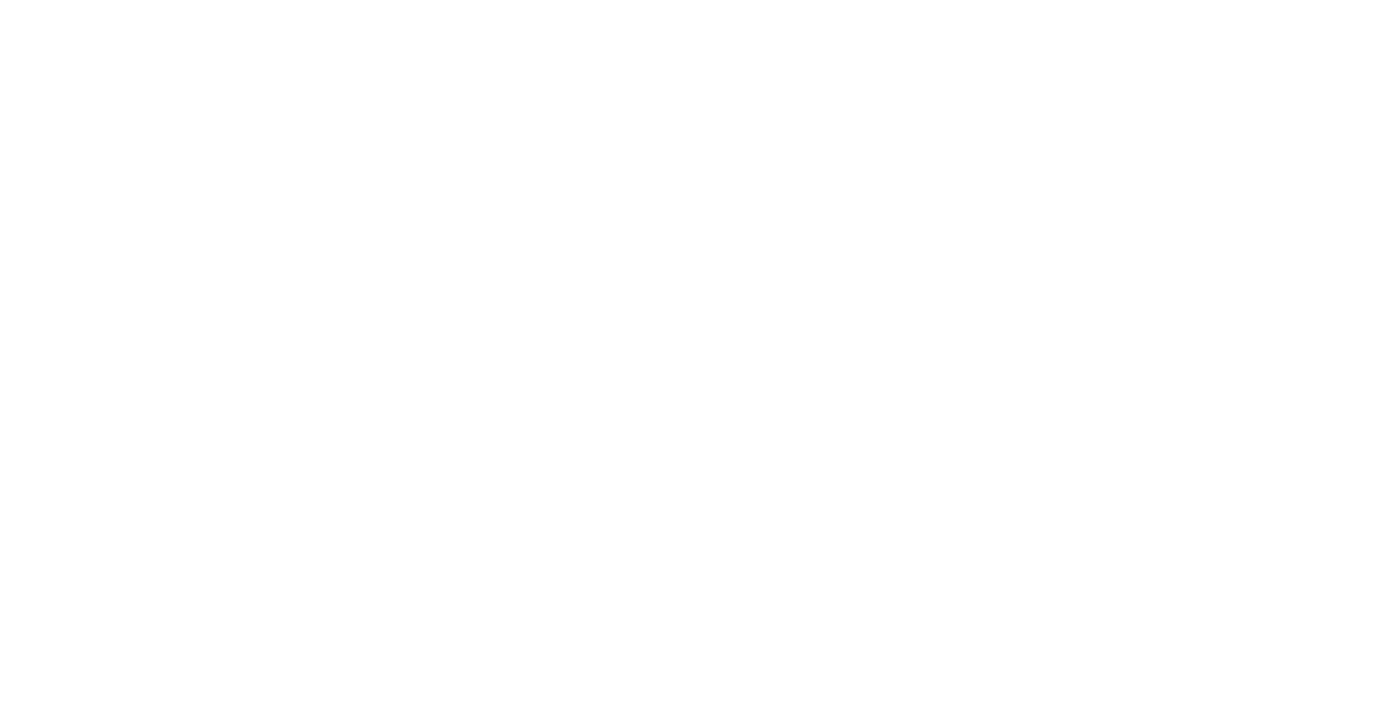 scroll, scrollTop: 0, scrollLeft: 0, axis: both 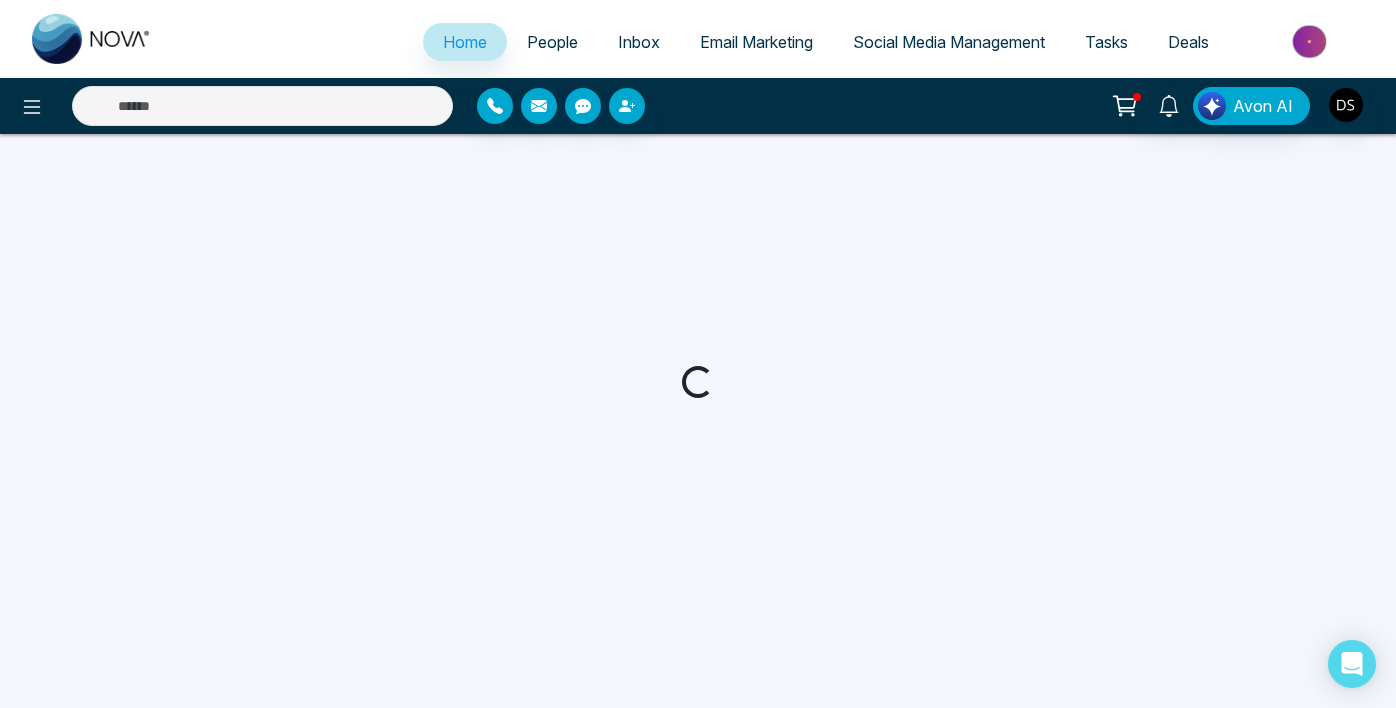 select on "*" 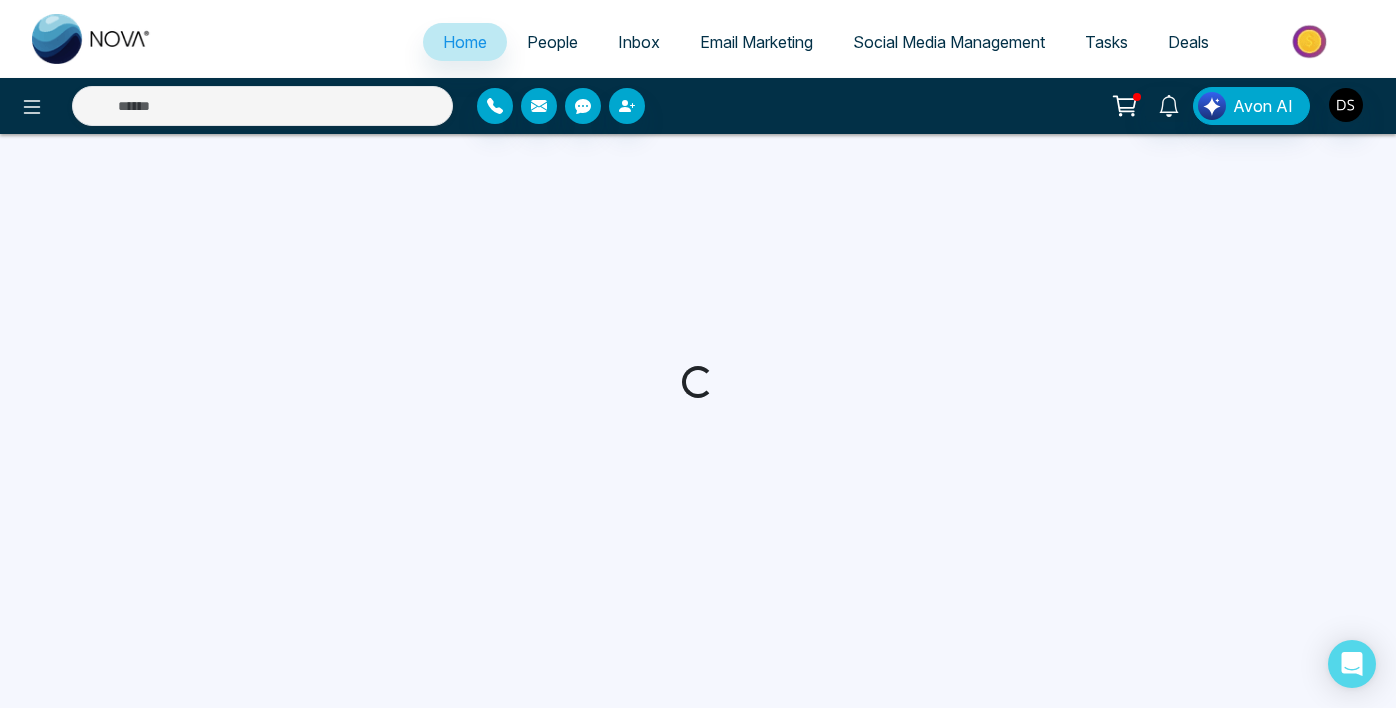 select on "*" 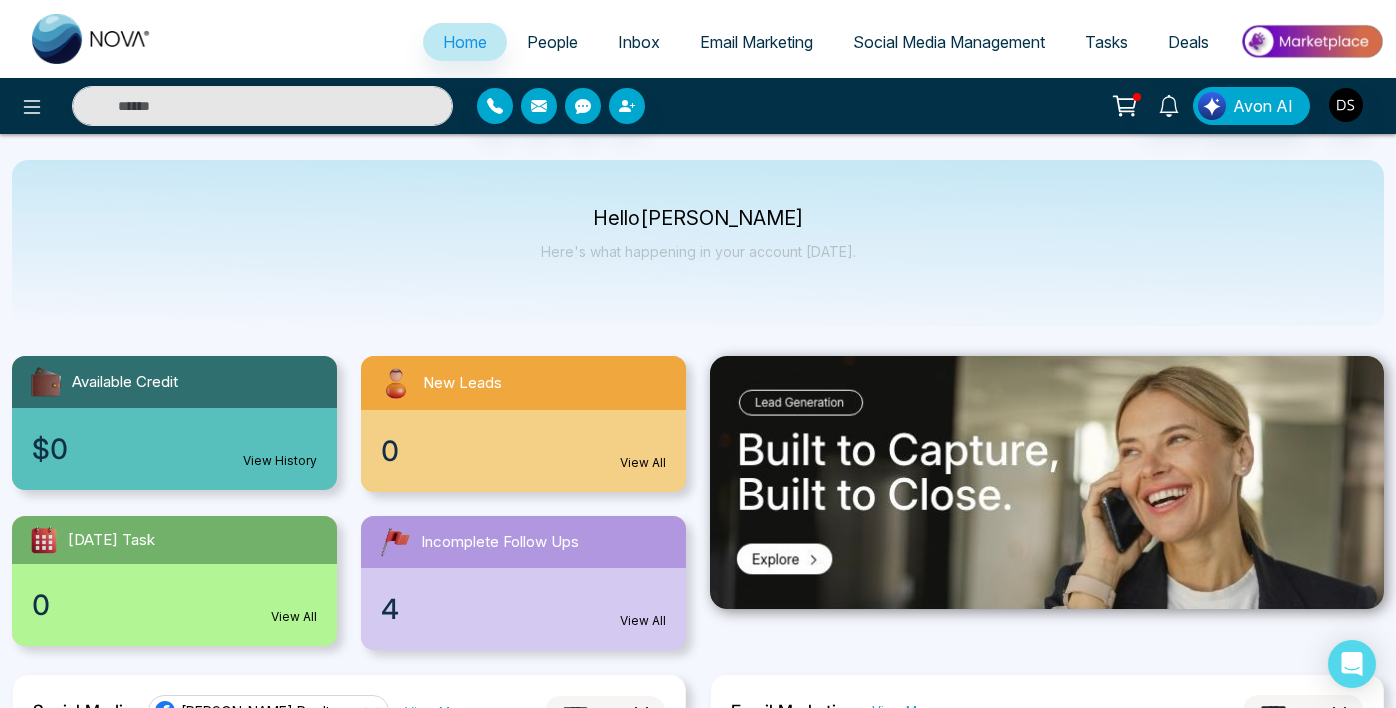 click on "Social Media Management" at bounding box center [949, 42] 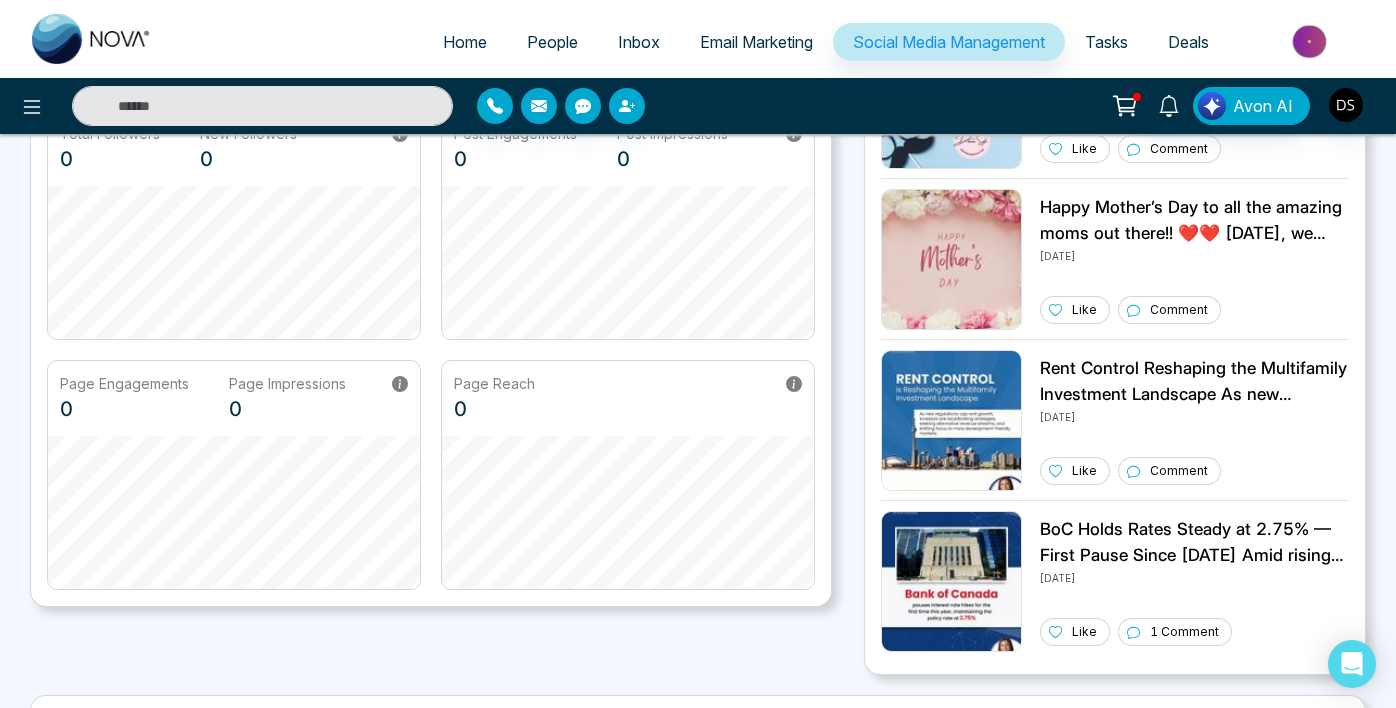 scroll, scrollTop: 0, scrollLeft: 0, axis: both 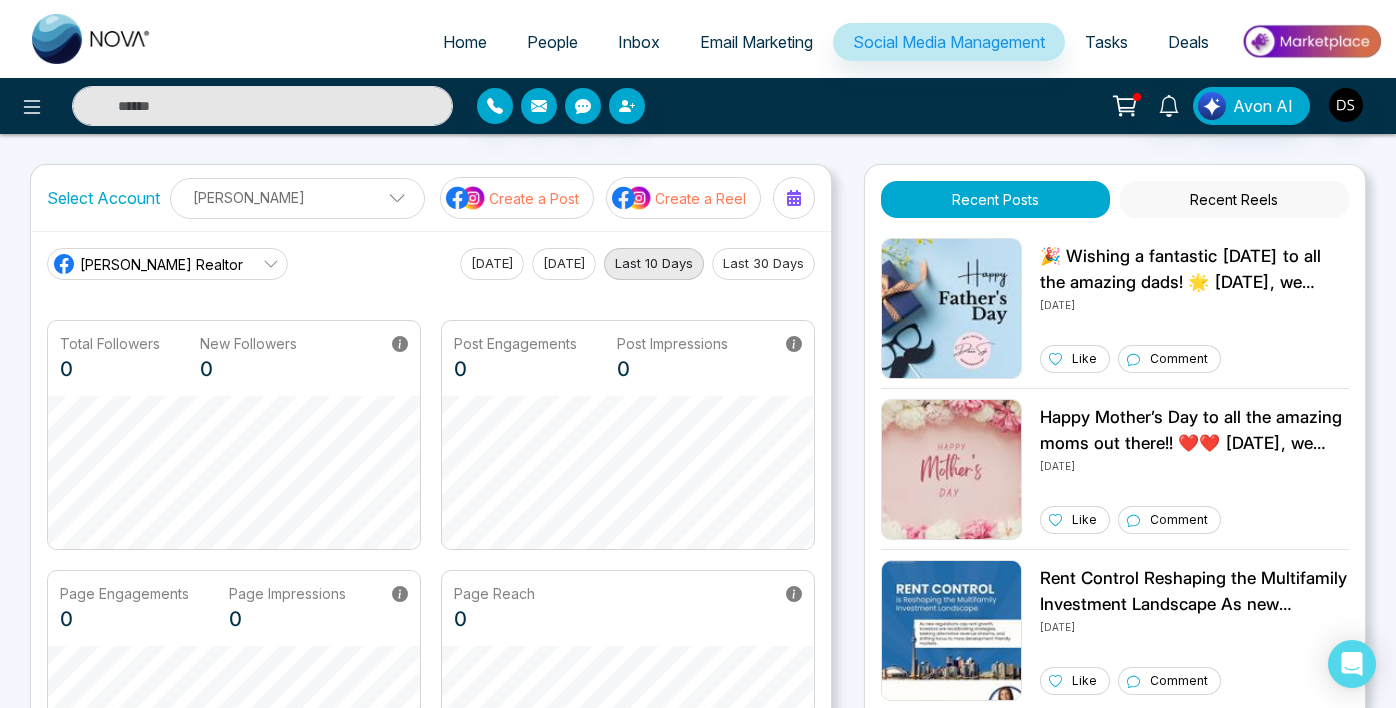 click on "Email Marketing" at bounding box center [756, 42] 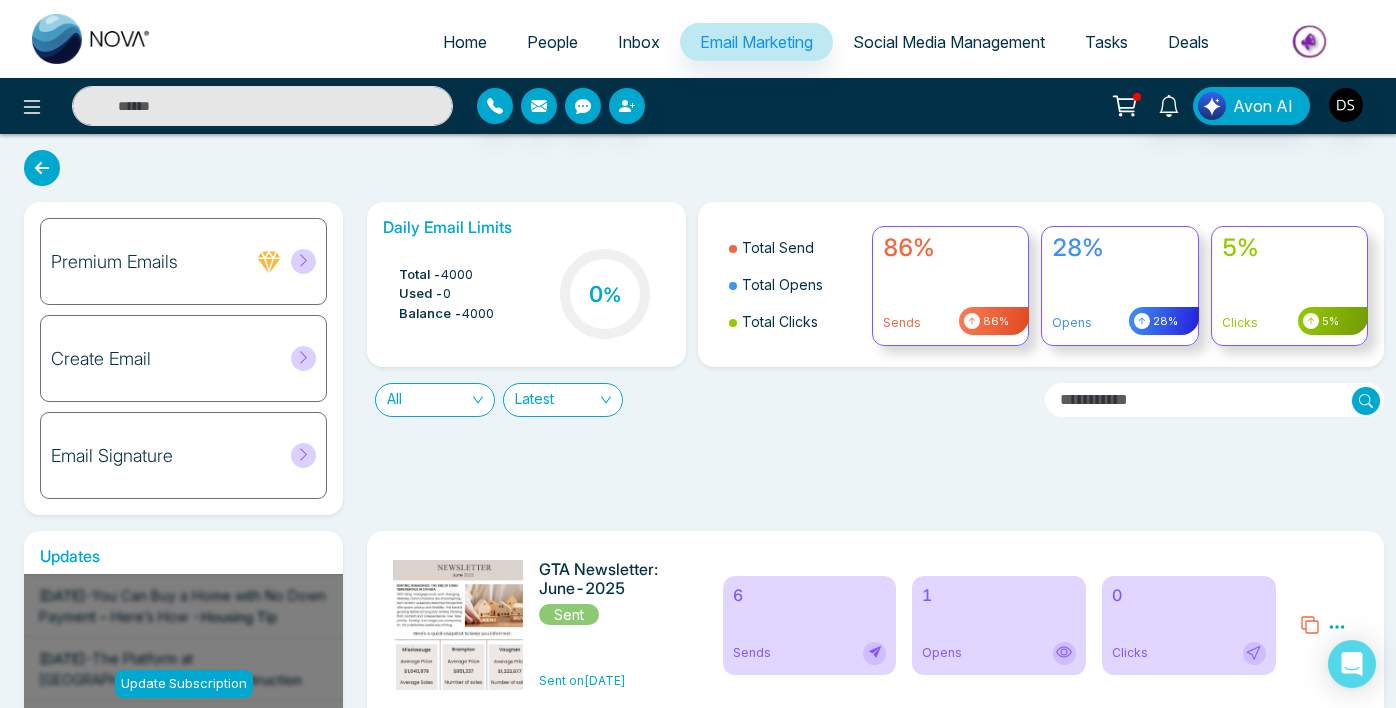 click 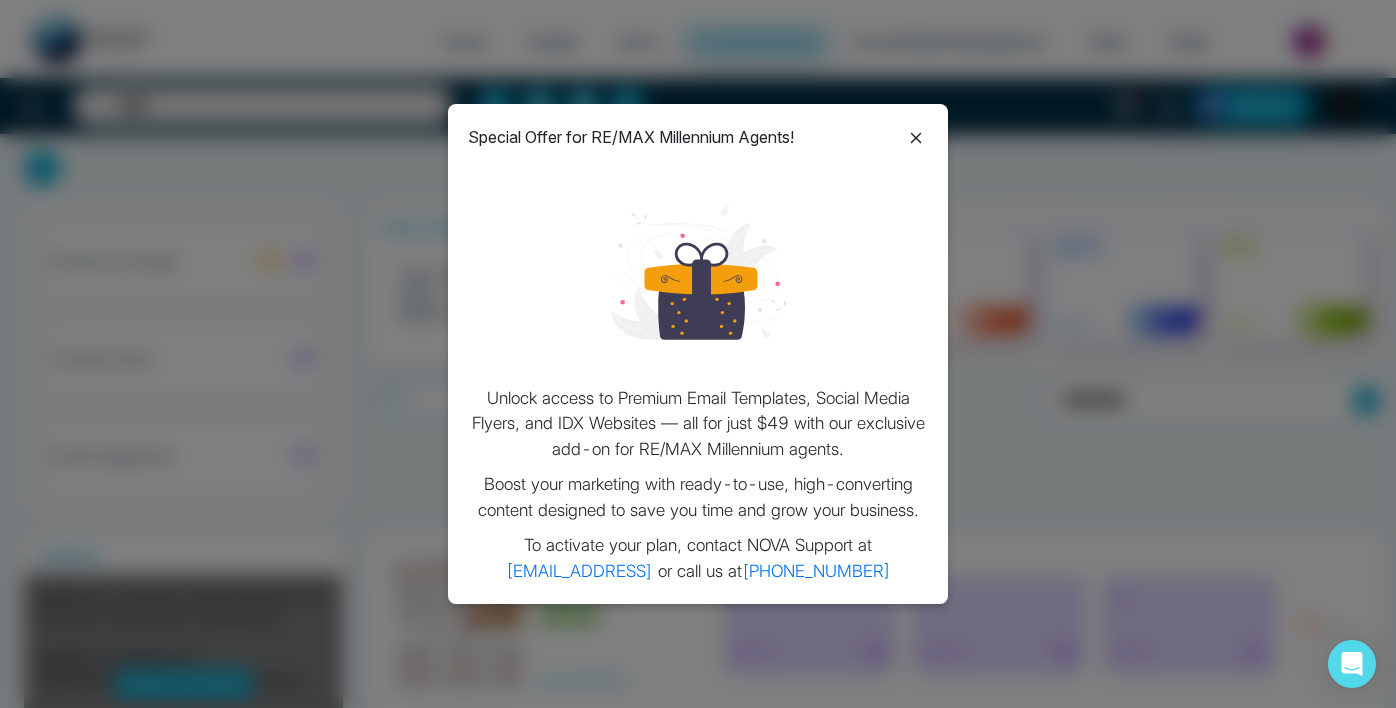 click 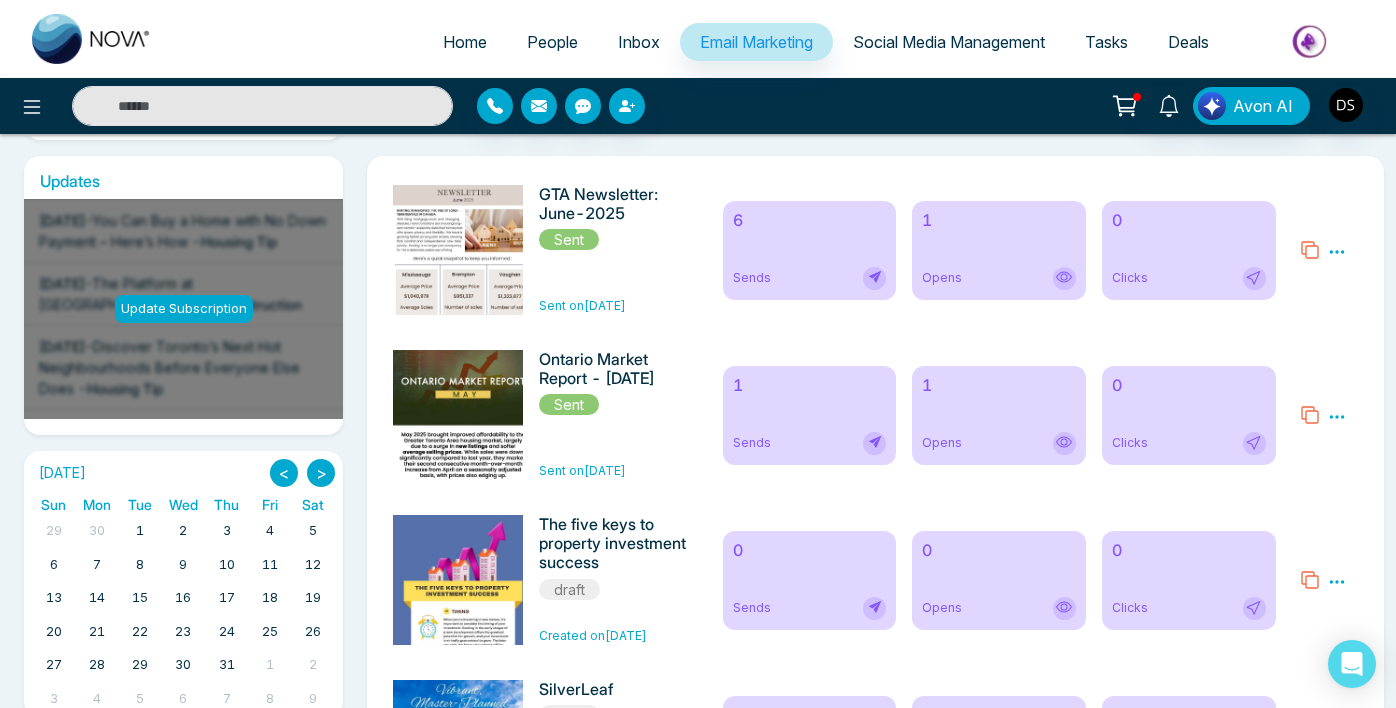 scroll, scrollTop: 364, scrollLeft: 0, axis: vertical 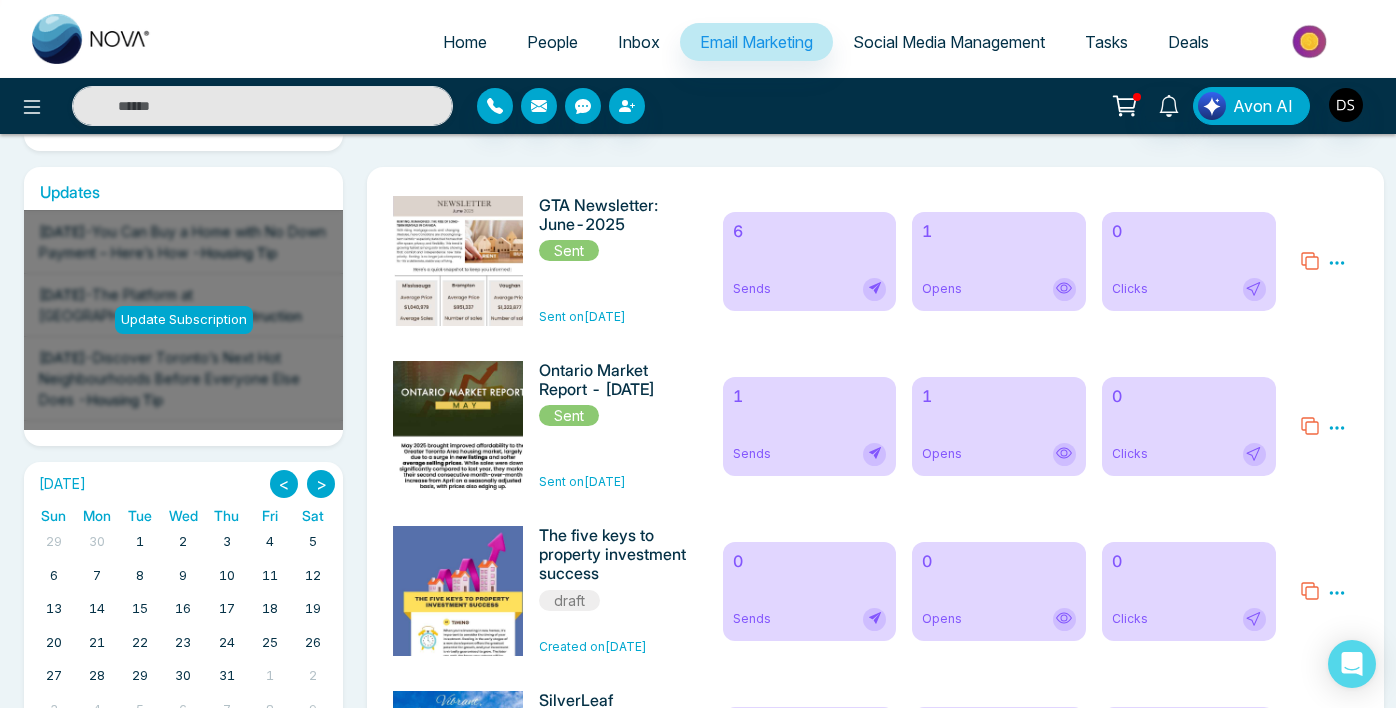 click on "Update Subscription" at bounding box center [184, 320] 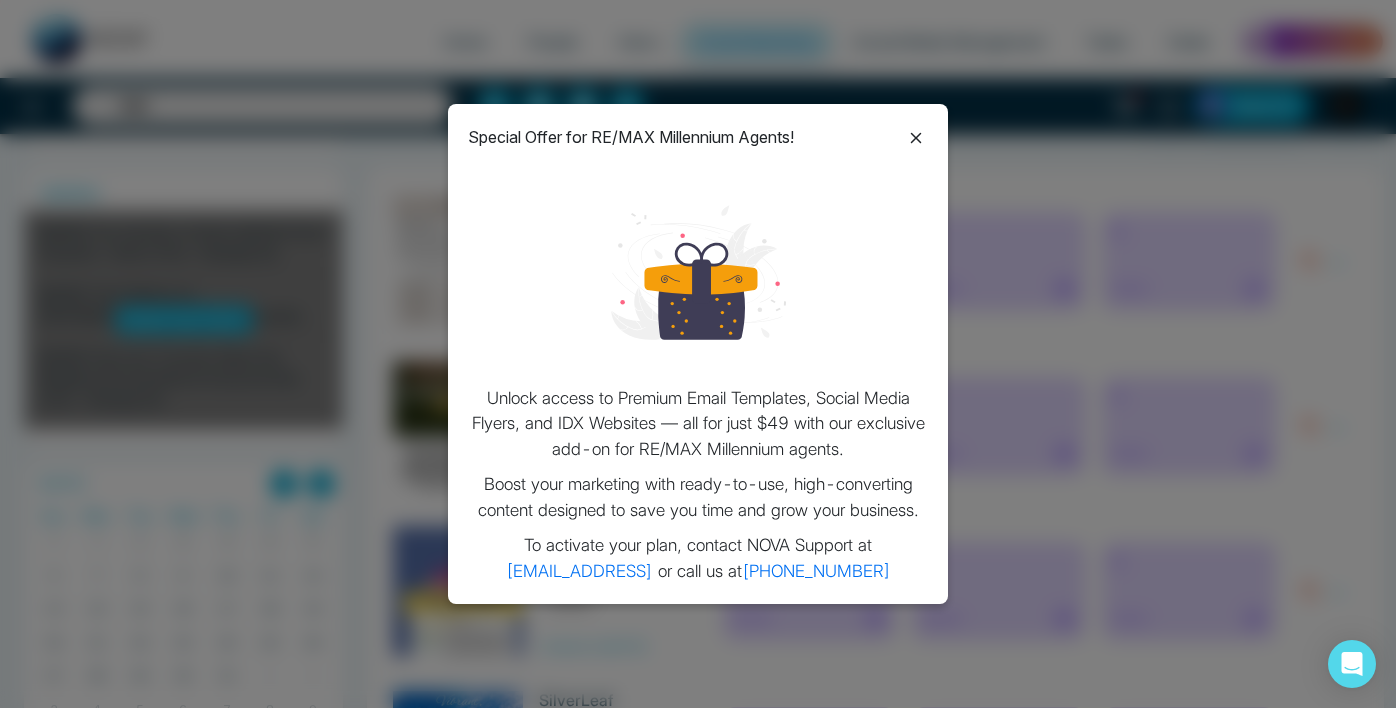 click 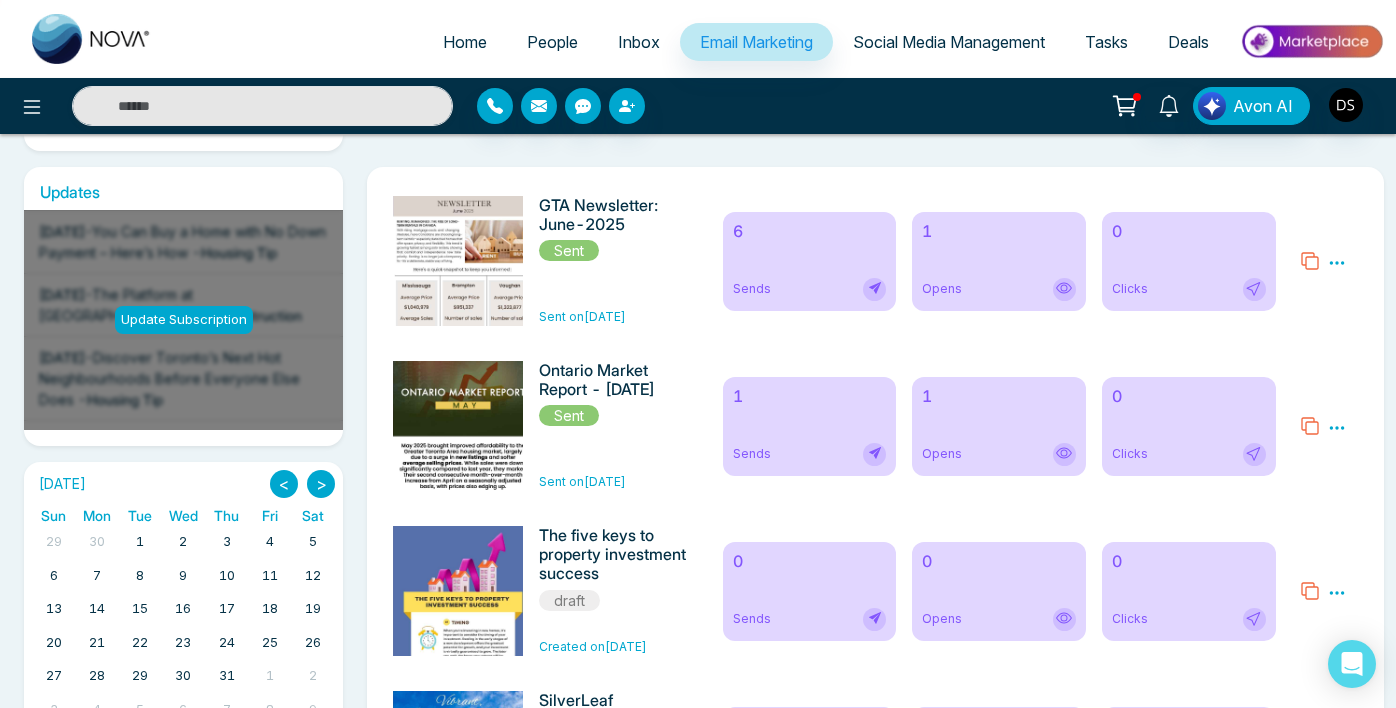 click on "Deals" at bounding box center (1188, 42) 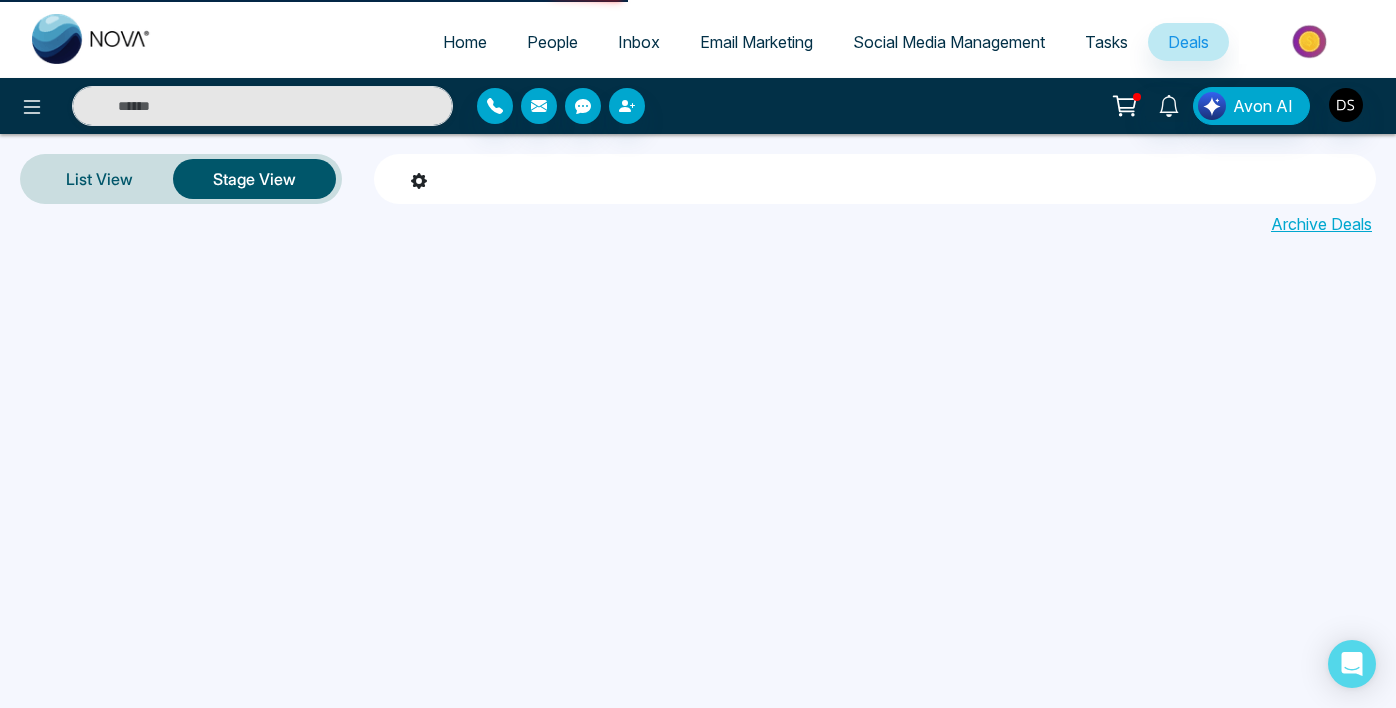 scroll, scrollTop: 0, scrollLeft: 0, axis: both 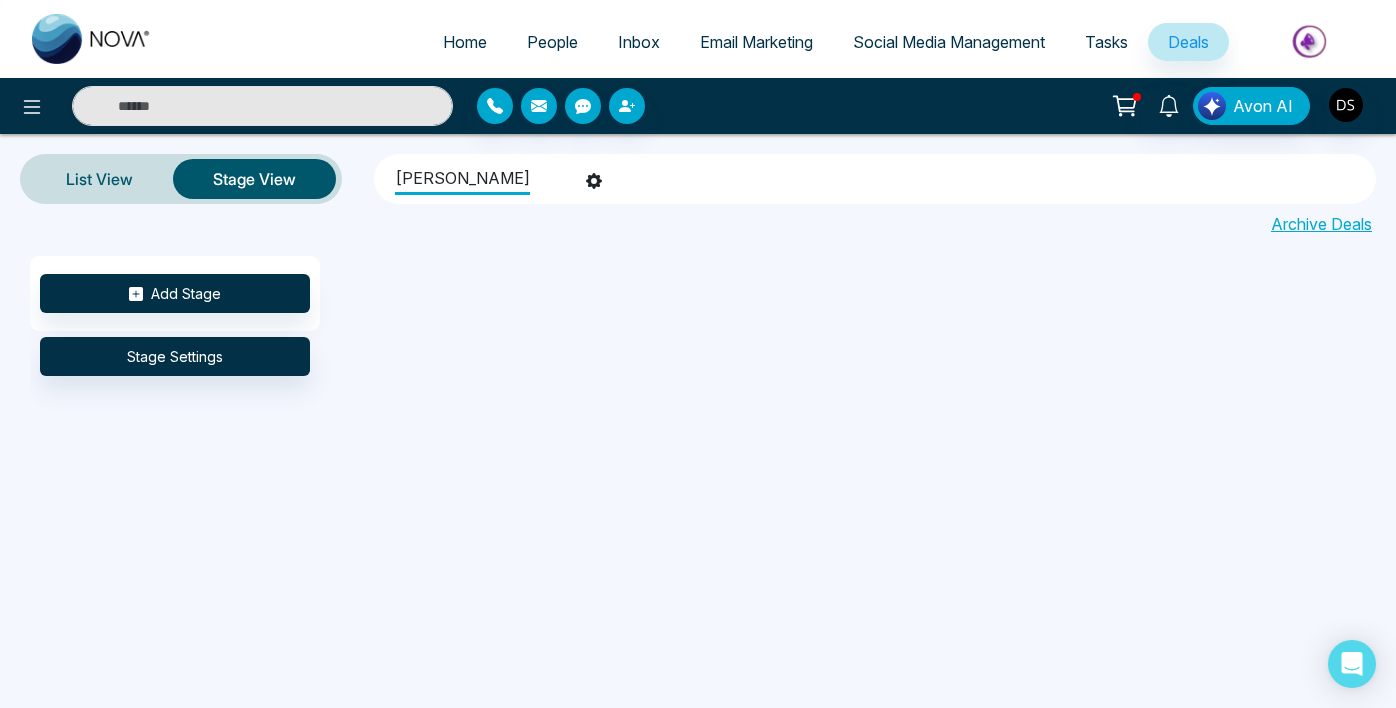 click on "Social Media Management" at bounding box center [949, 42] 